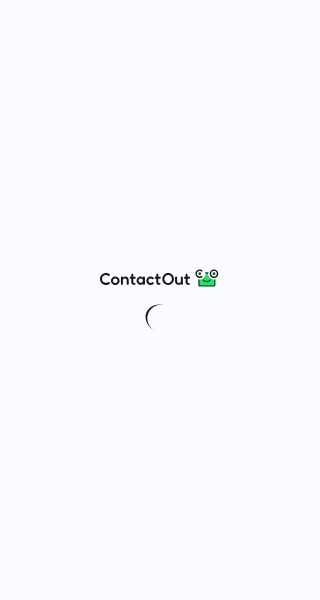 scroll, scrollTop: 0, scrollLeft: 0, axis: both 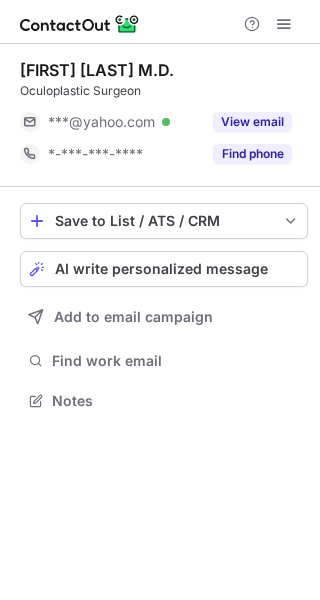 click on "View email" at bounding box center (252, 122) 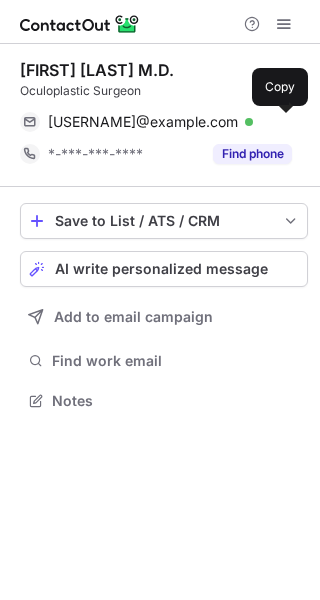 click at bounding box center (282, 122) 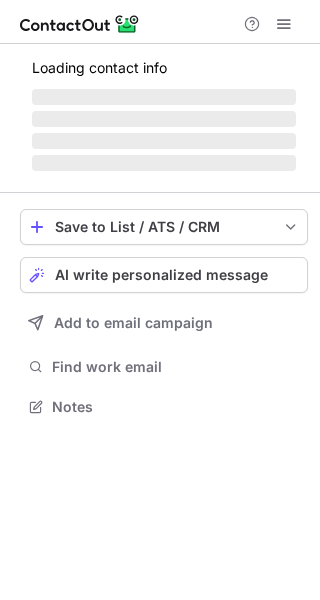 scroll, scrollTop: 0, scrollLeft: 0, axis: both 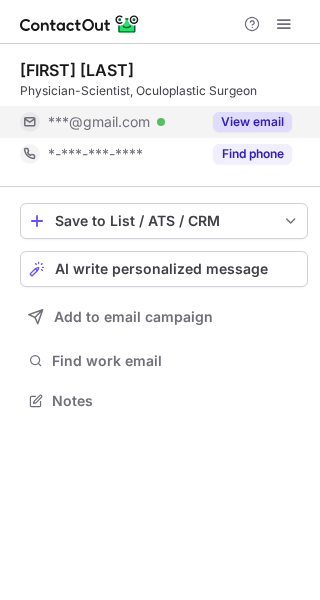 click on "View email" at bounding box center (252, 122) 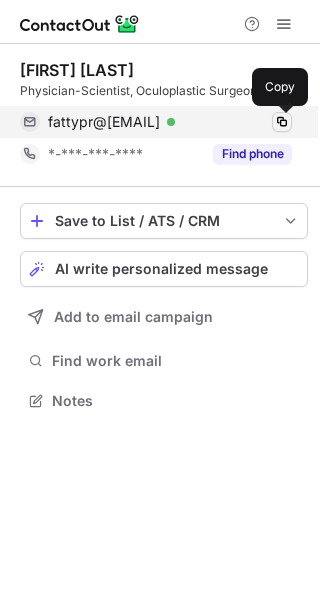 click at bounding box center [282, 122] 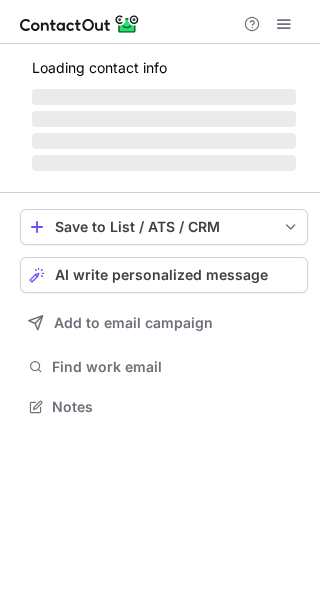 scroll, scrollTop: 0, scrollLeft: 0, axis: both 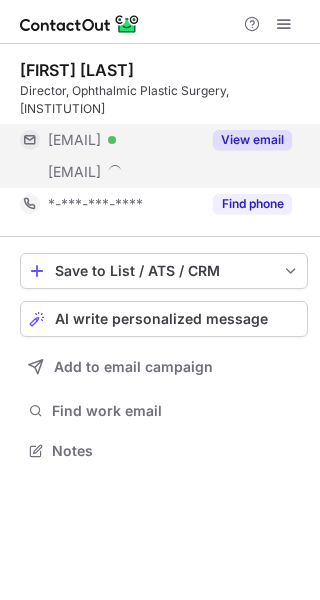 click on "View email" at bounding box center [252, 140] 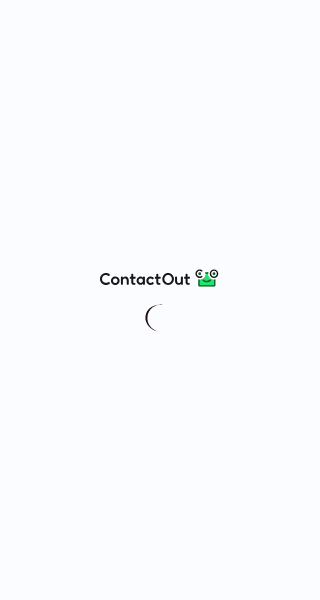 scroll, scrollTop: 0, scrollLeft: 0, axis: both 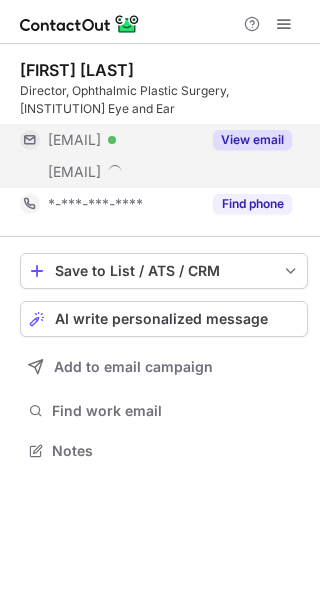click on "View email" at bounding box center (252, 140) 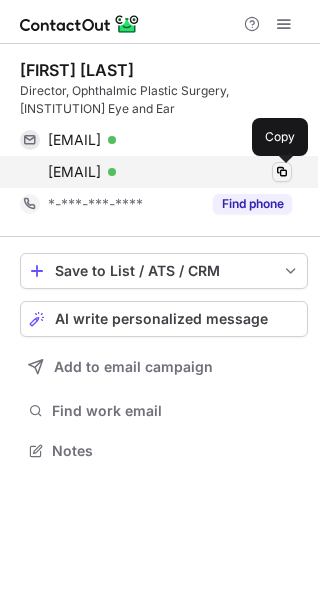 click at bounding box center (282, 172) 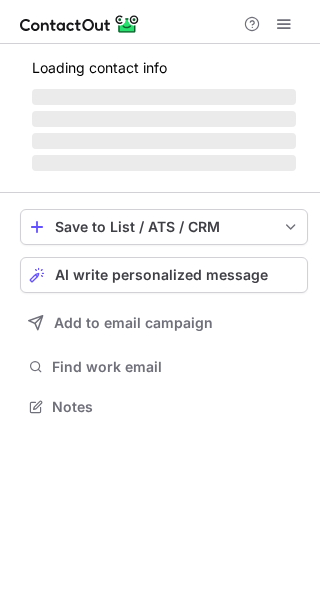 scroll, scrollTop: 0, scrollLeft: 0, axis: both 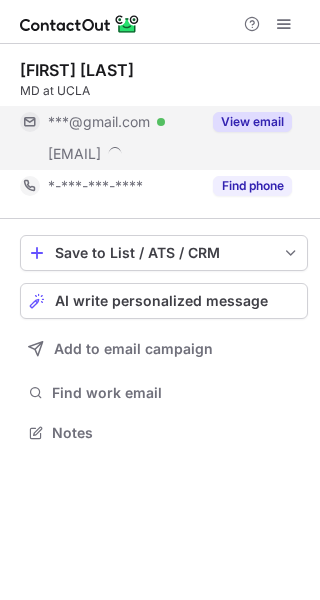 click on "View email" at bounding box center (252, 122) 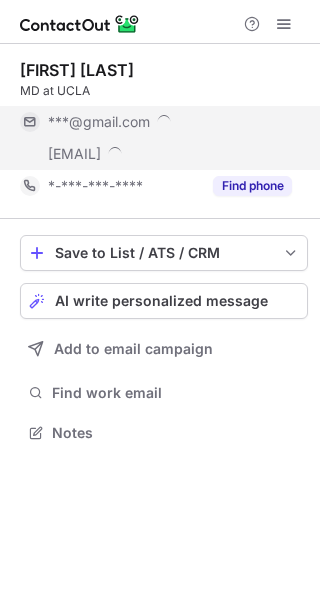 scroll, scrollTop: 10, scrollLeft: 9, axis: both 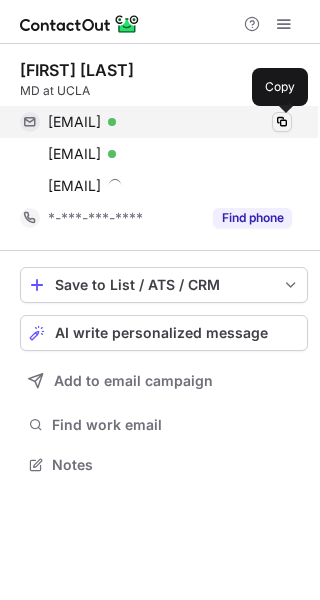 click at bounding box center (282, 122) 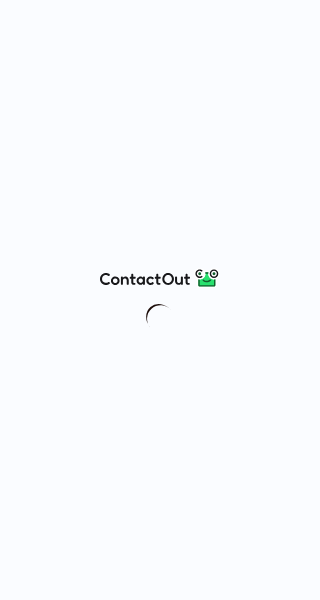 scroll, scrollTop: 0, scrollLeft: 0, axis: both 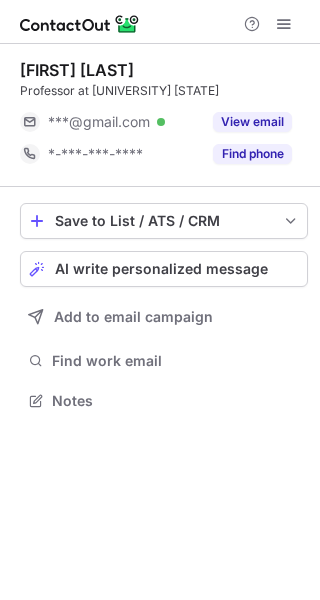 click on "View email" at bounding box center [252, 122] 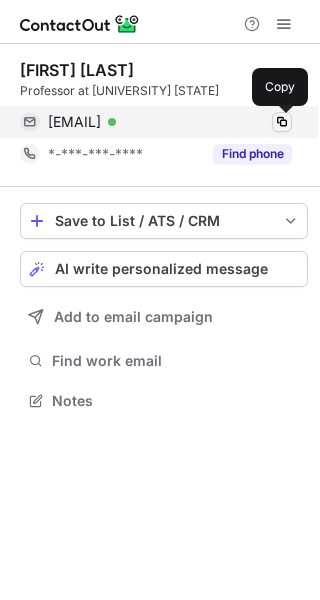 click at bounding box center [282, 122] 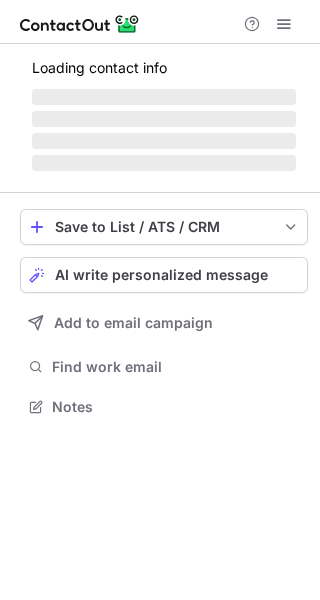 scroll, scrollTop: 0, scrollLeft: 0, axis: both 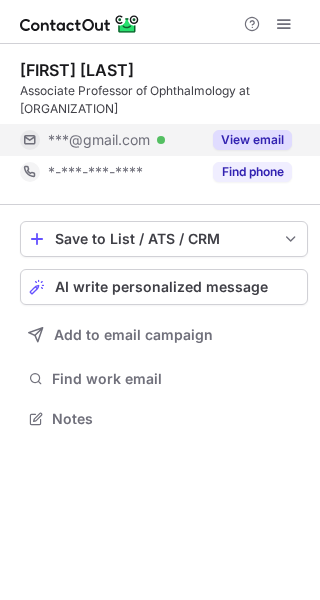 click on "View email" at bounding box center [252, 140] 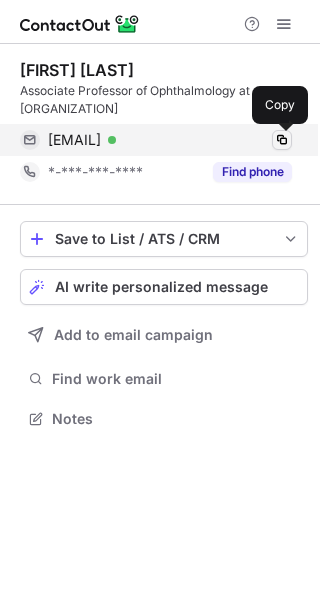 click at bounding box center [282, 140] 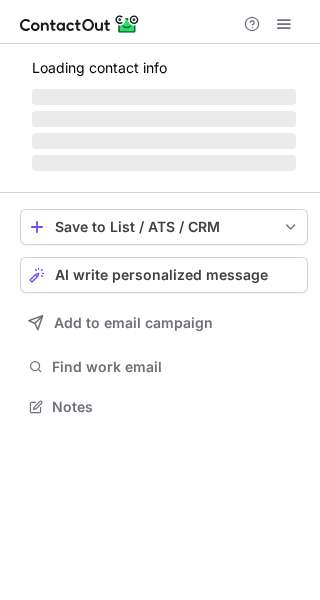 scroll, scrollTop: 0, scrollLeft: 0, axis: both 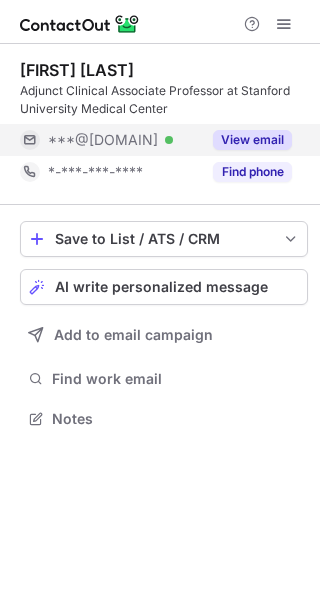 click on "View email" at bounding box center (252, 140) 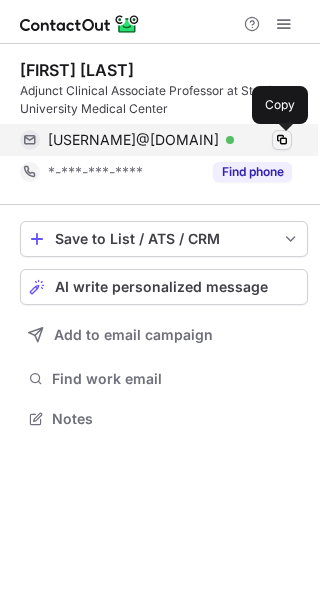 click at bounding box center [282, 140] 